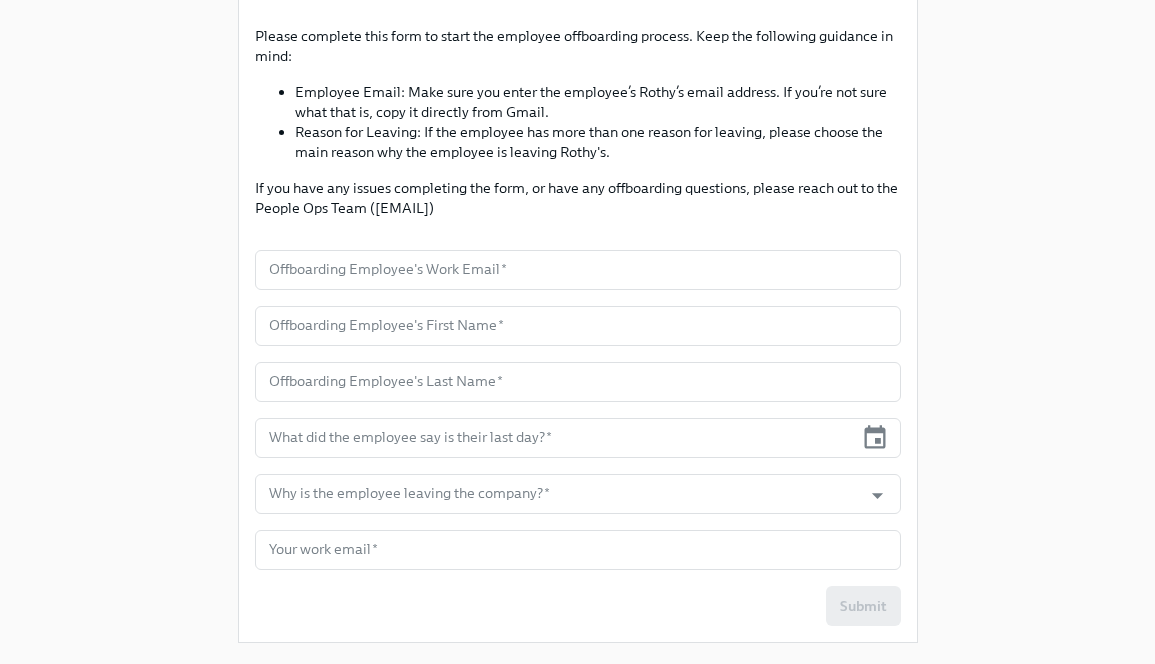 scroll, scrollTop: 224, scrollLeft: 0, axis: vertical 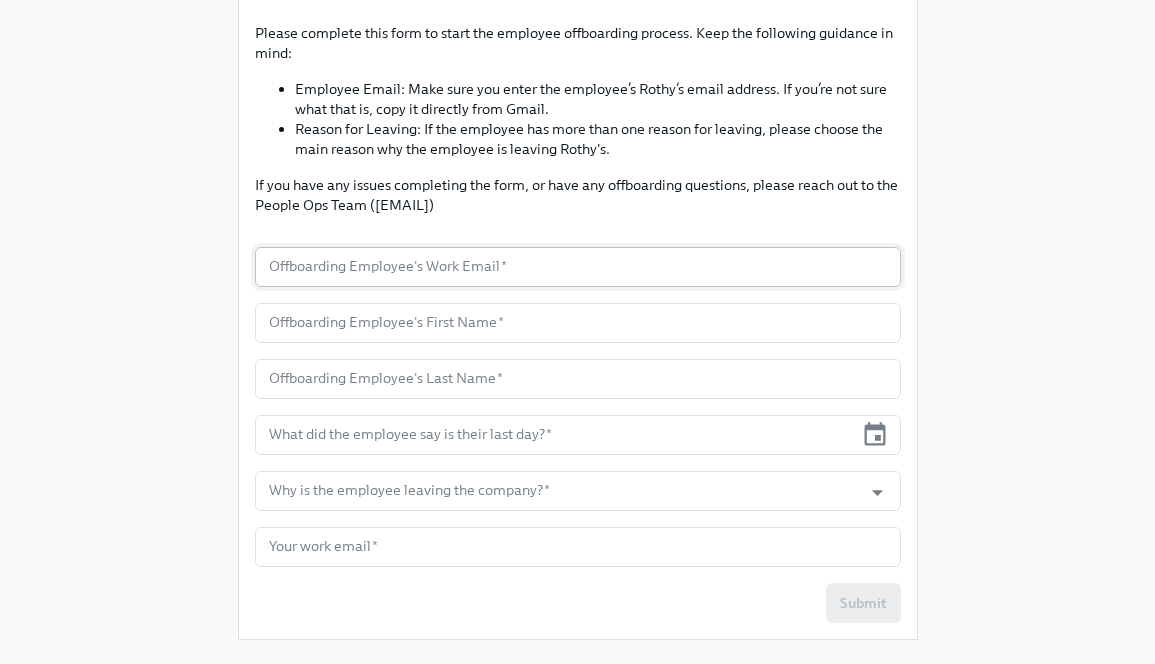 click at bounding box center [578, 267] 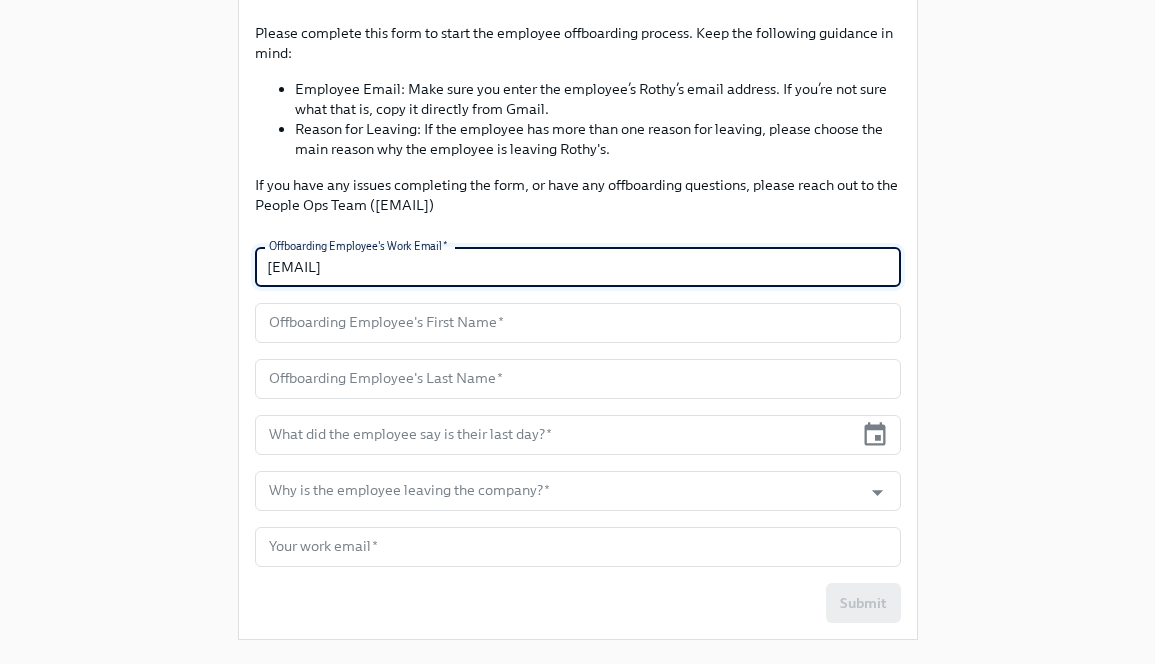 type on "[EMAIL]" 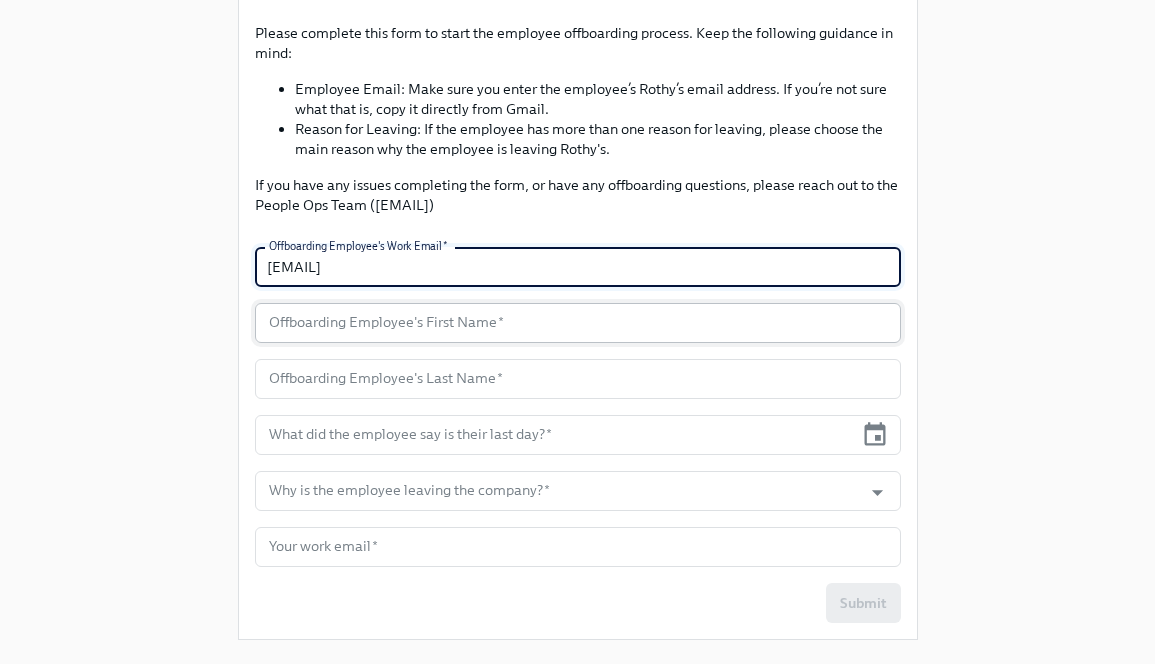 click at bounding box center [578, 323] 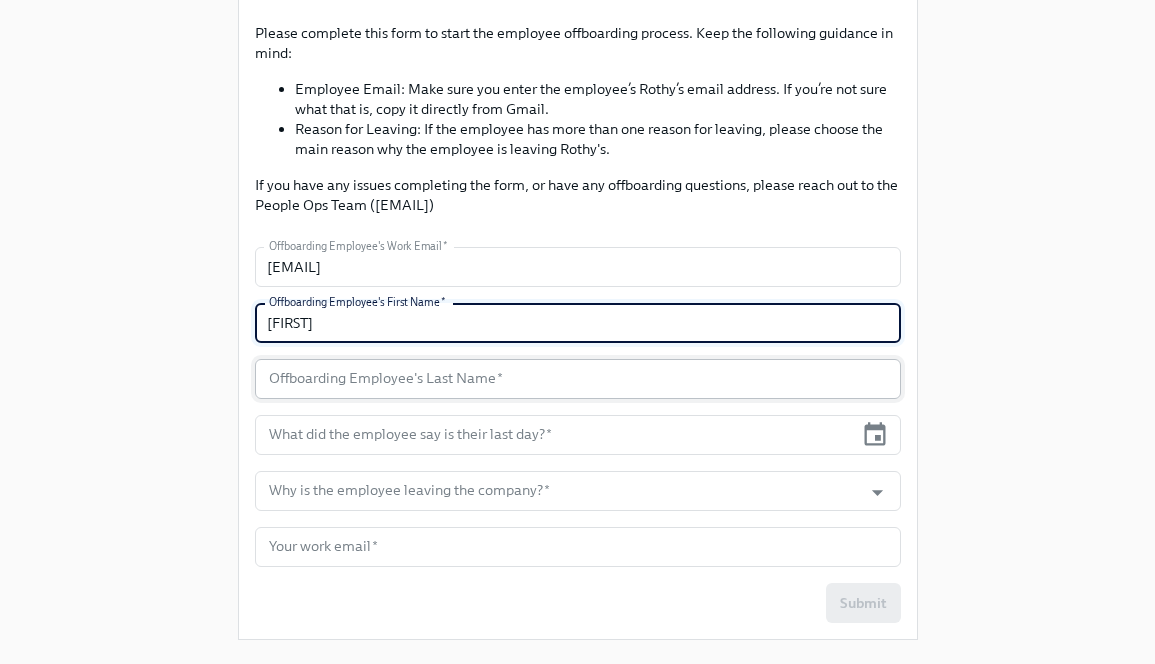 type on "[FIRST]" 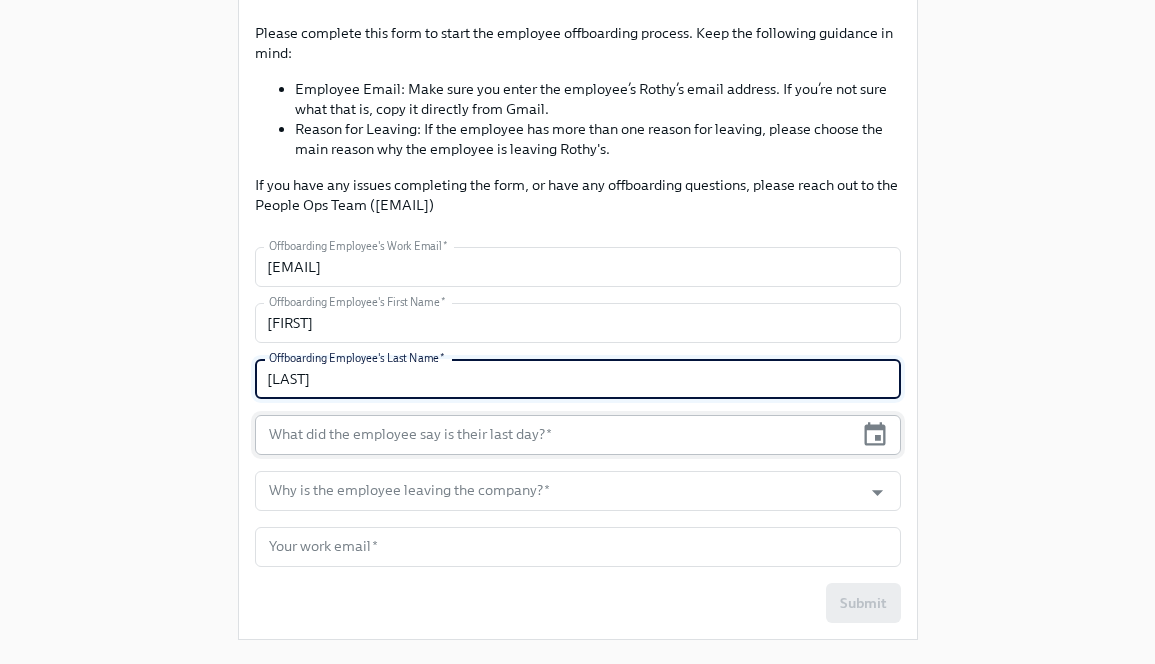 type on "[LAST]" 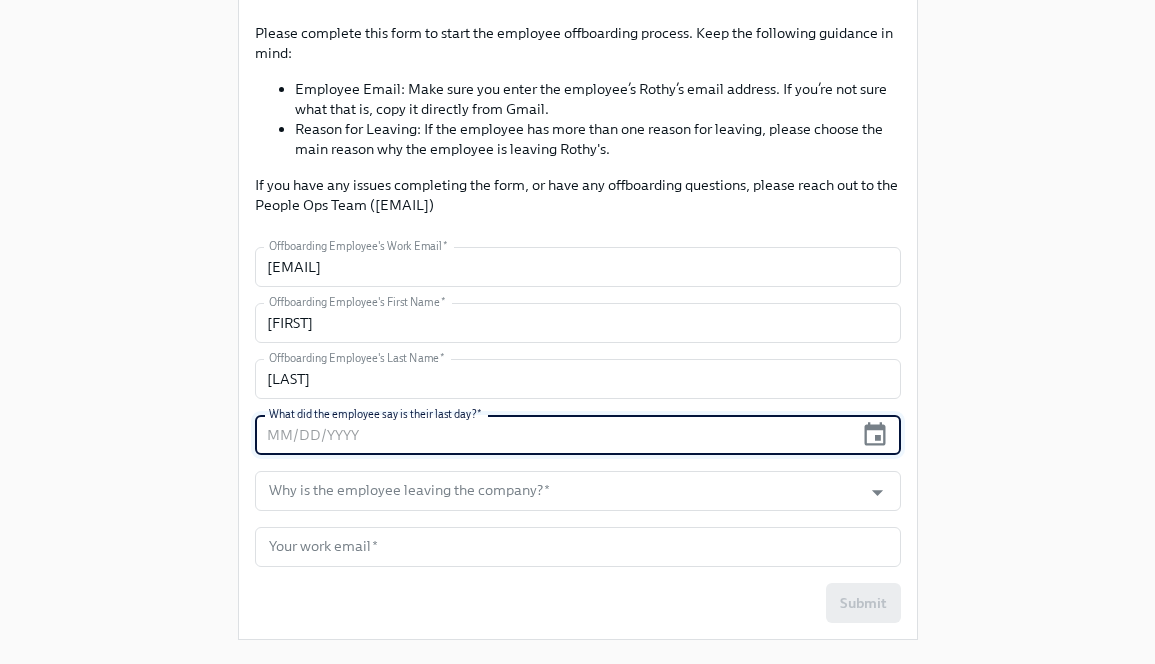click at bounding box center [554, 435] 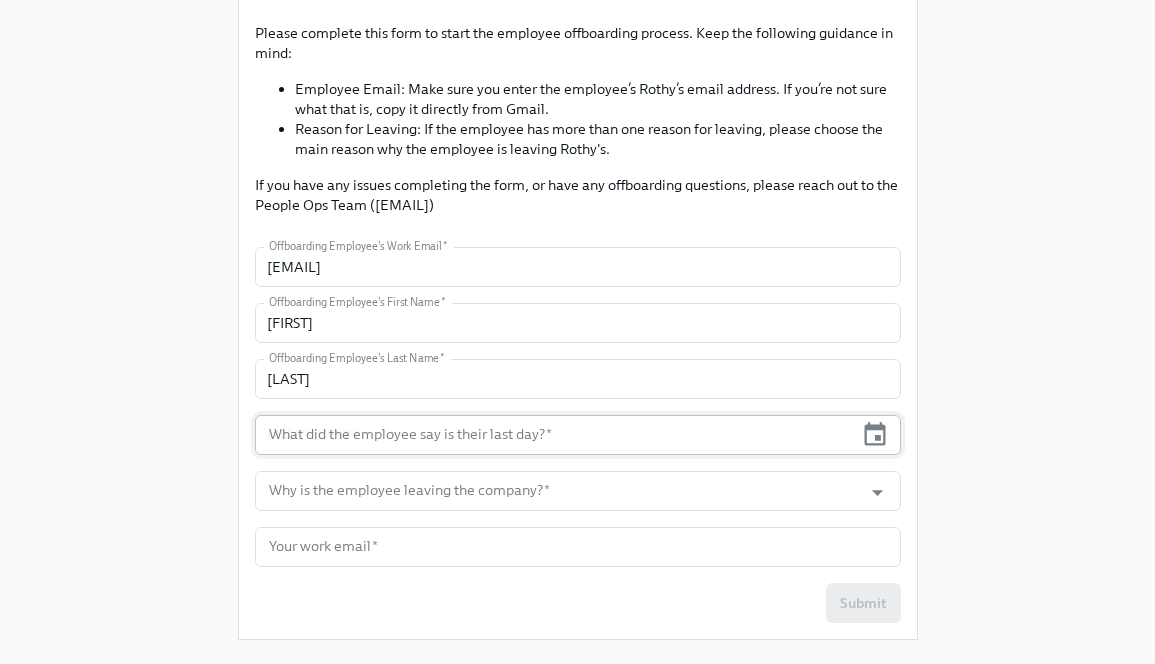 drag, startPoint x: 836, startPoint y: 438, endPoint x: 766, endPoint y: 438, distance: 70 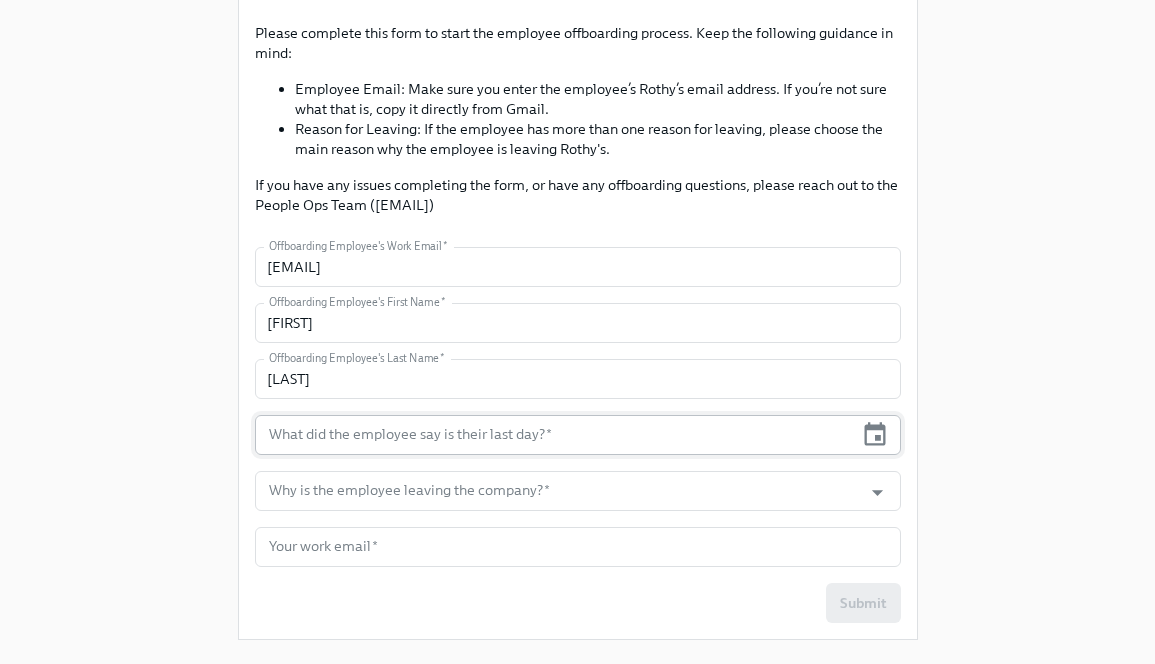 click on "What did the employee say is their last day?  *" at bounding box center (578, 435) 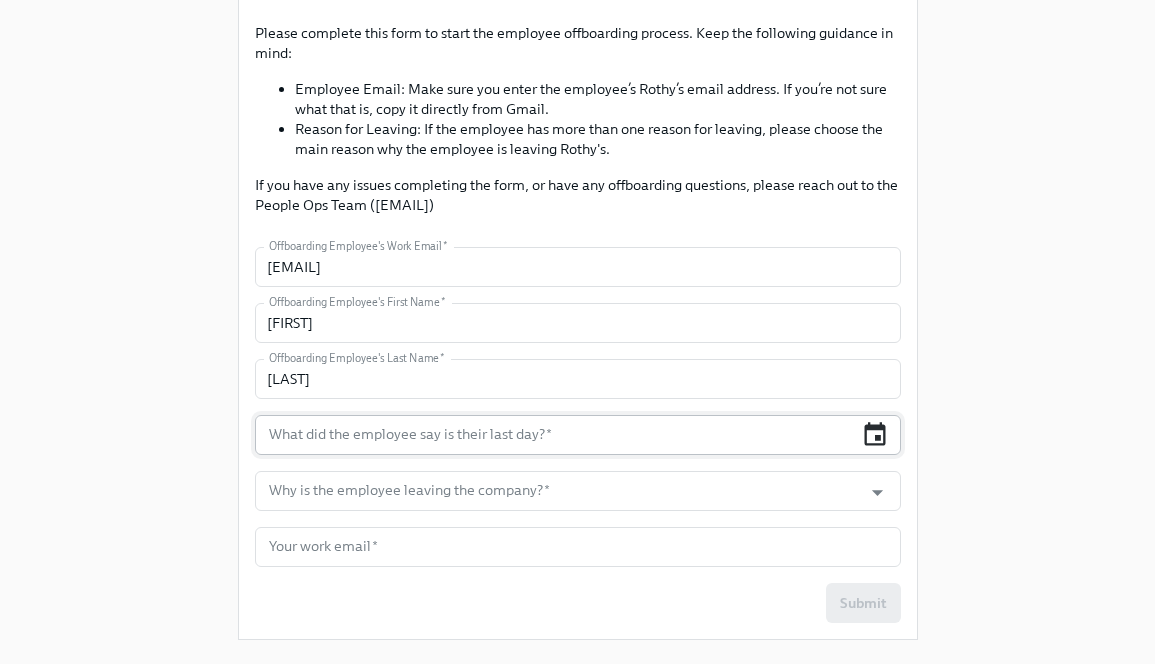 click 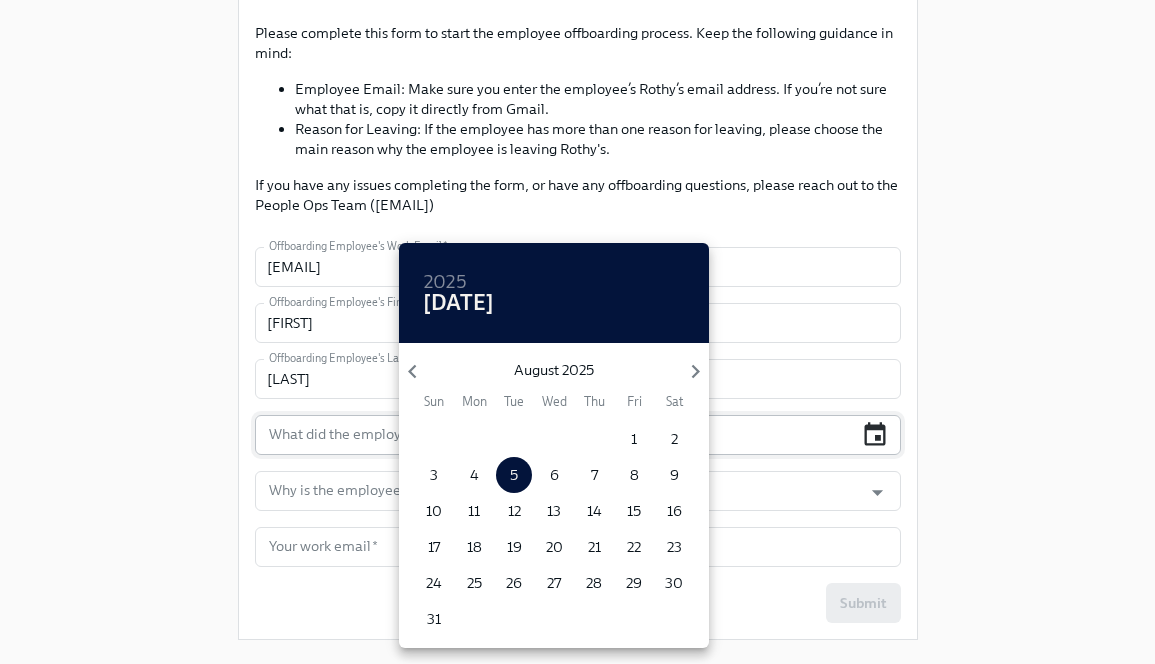 click at bounding box center [577, 332] 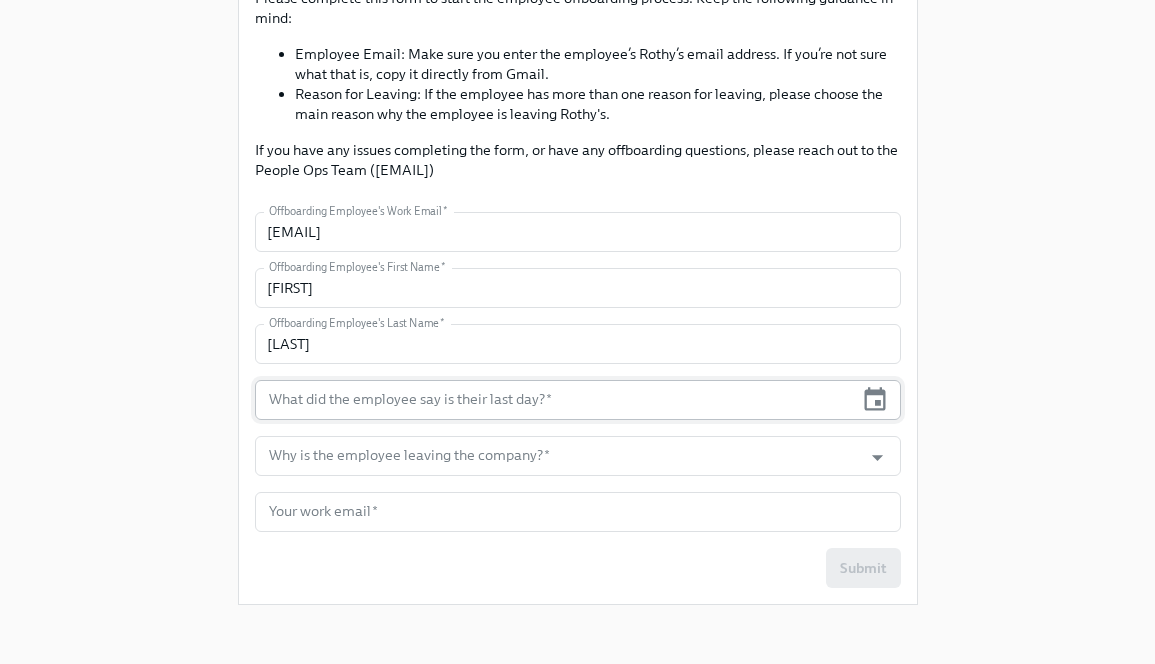 scroll, scrollTop: 264, scrollLeft: 0, axis: vertical 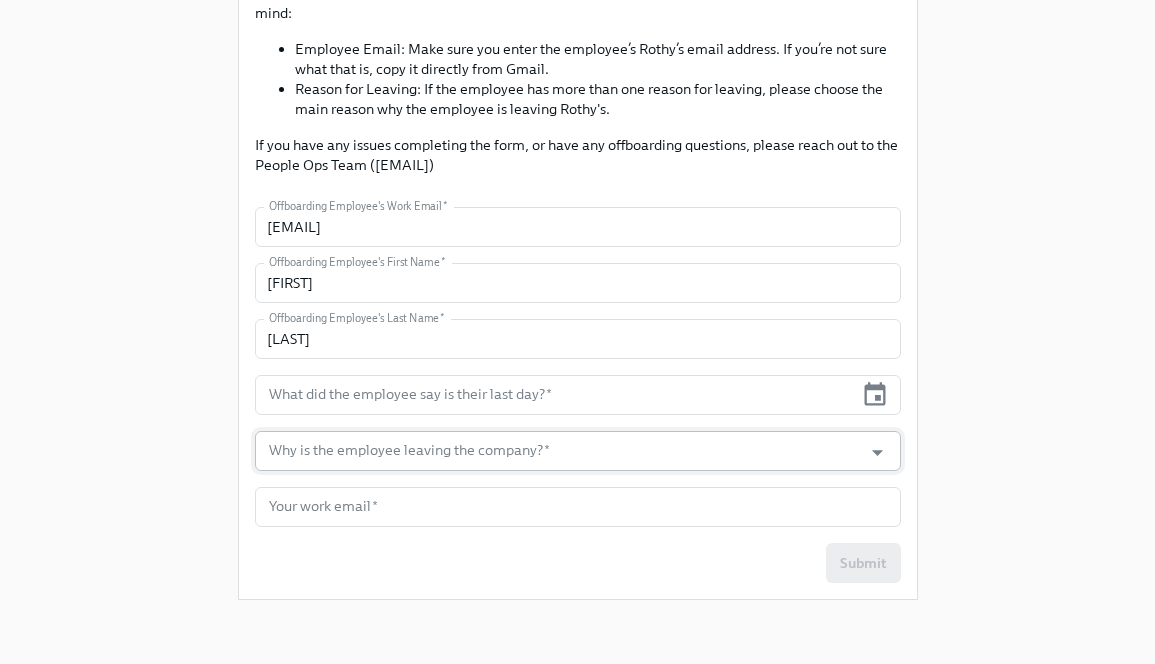 click on "Why is the employee leaving the company?   *" at bounding box center (559, 451) 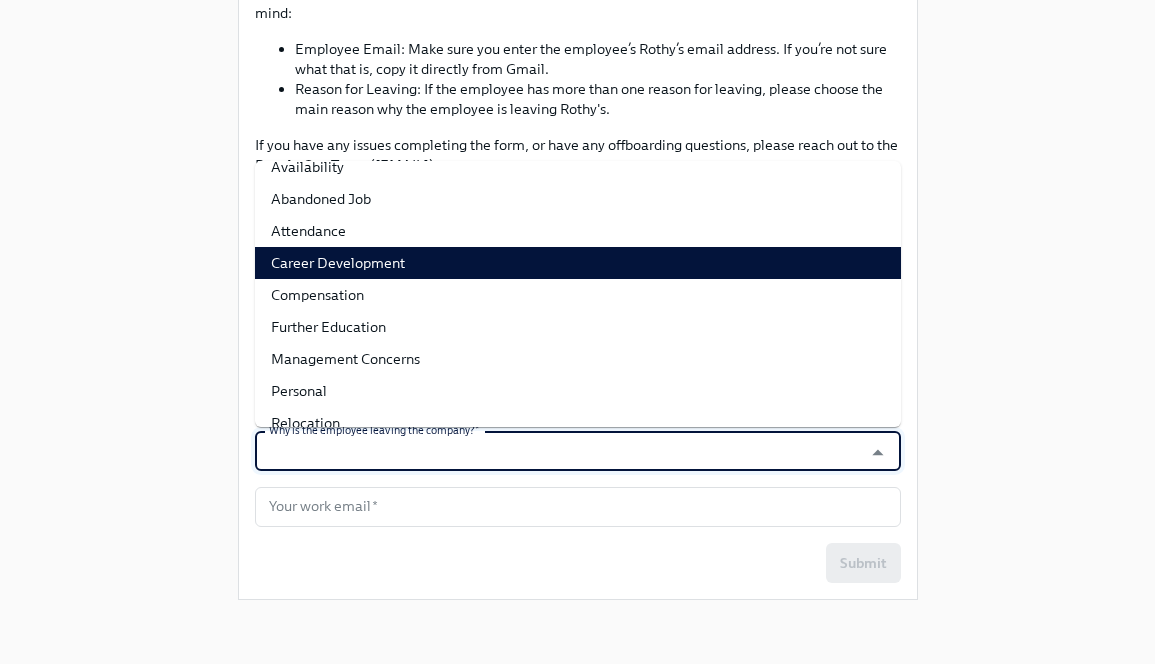 scroll, scrollTop: 19, scrollLeft: 0, axis: vertical 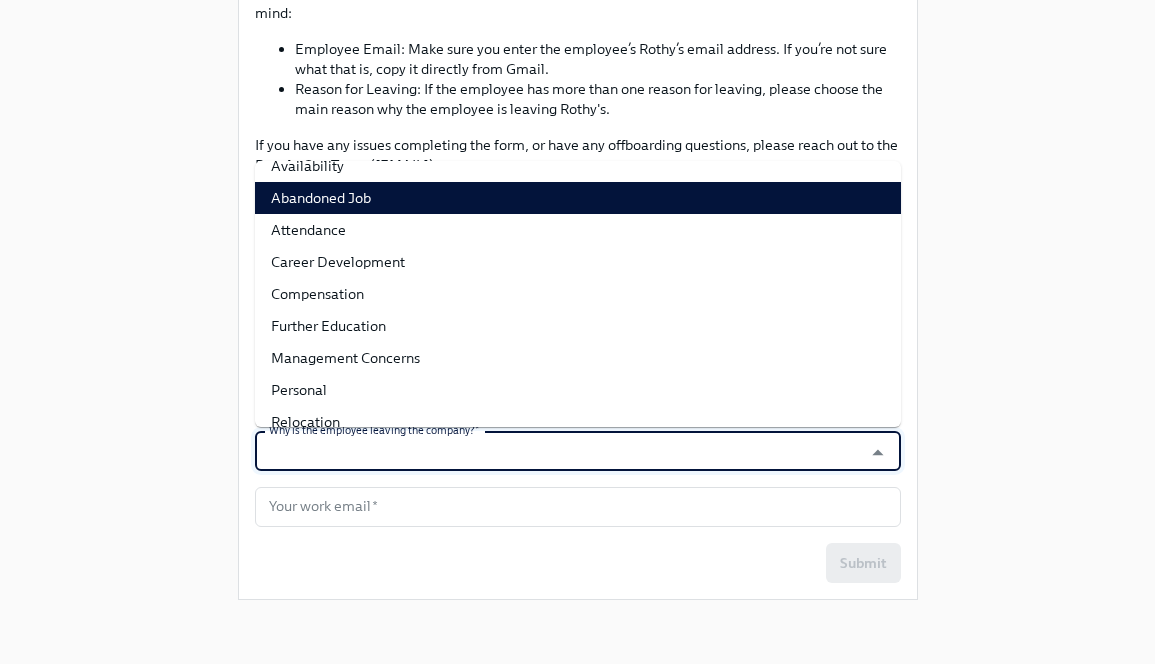 click on "Abandoned Job" at bounding box center [578, 198] 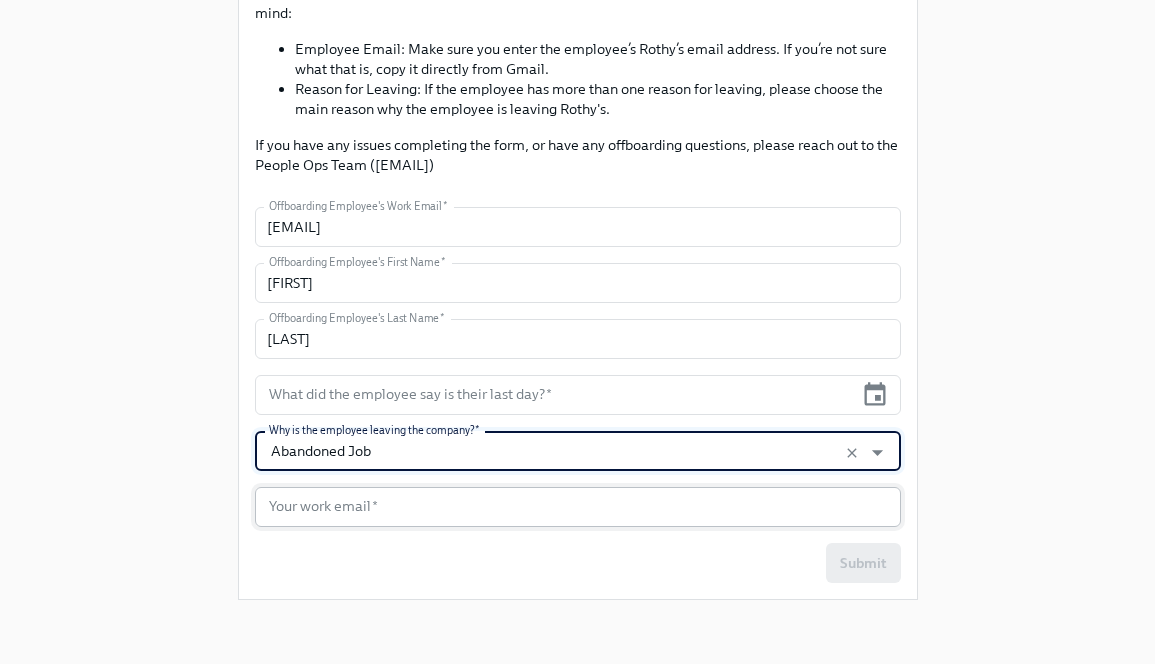 click at bounding box center (578, 507) 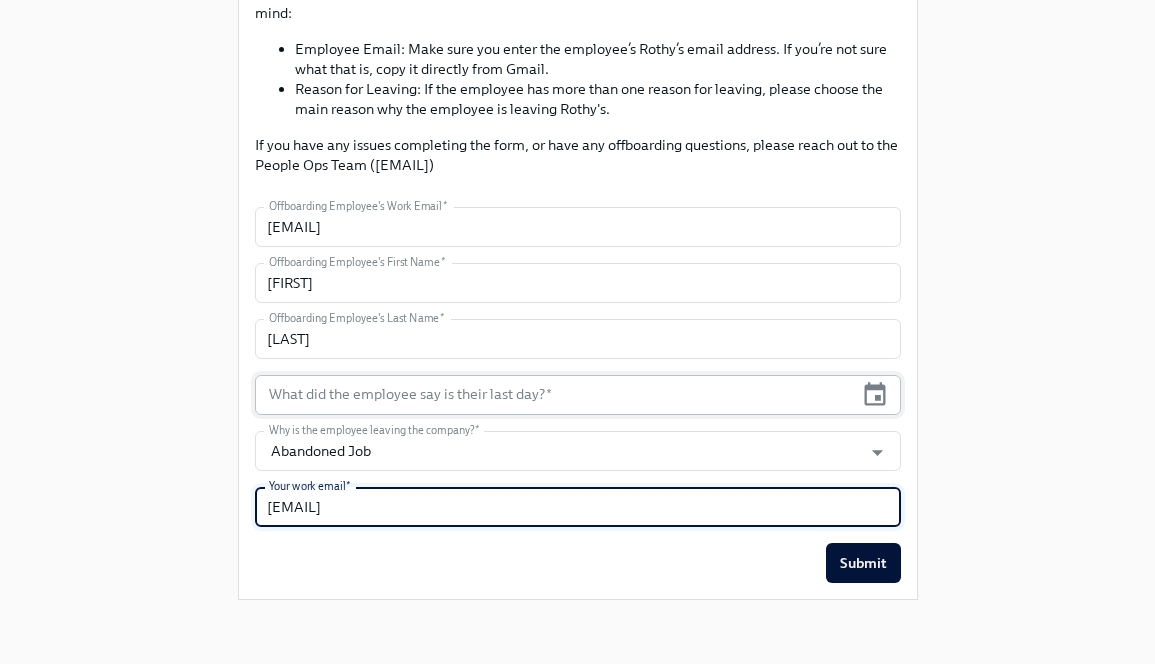 type on "[EMAIL]" 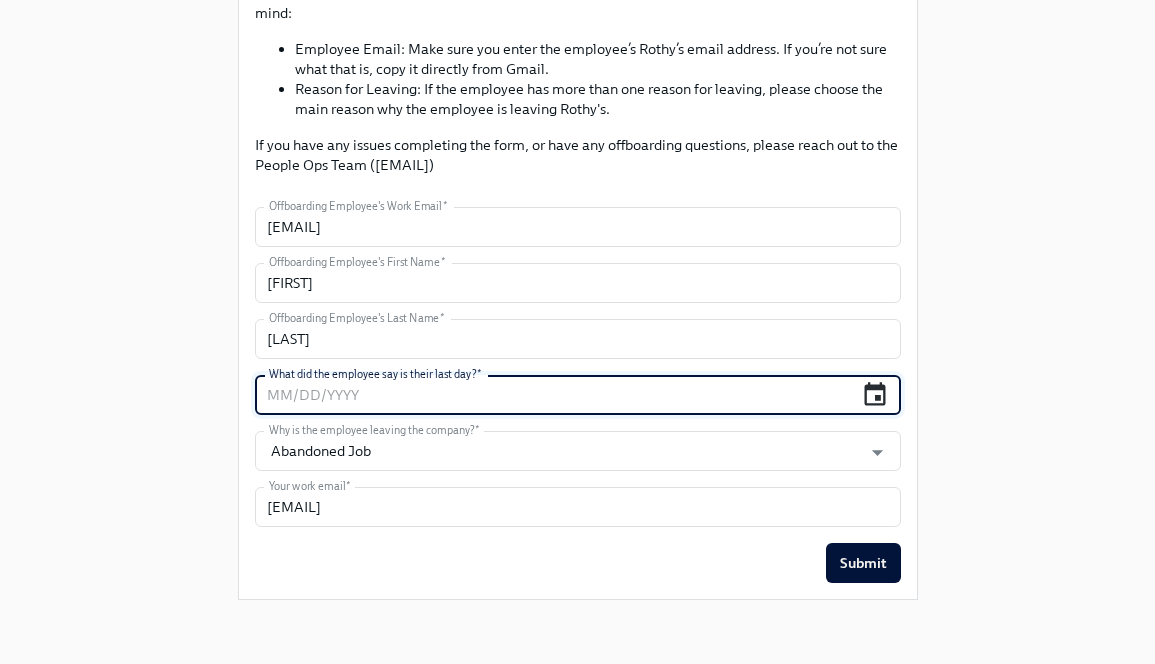 click 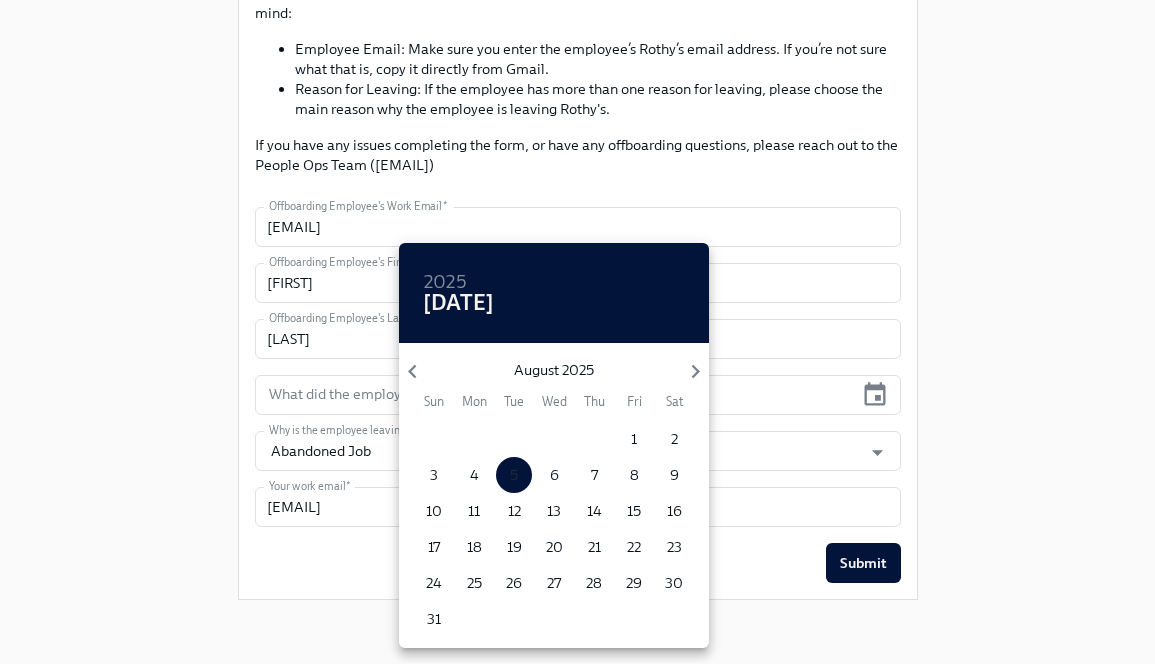 click on "5" at bounding box center [514, 475] 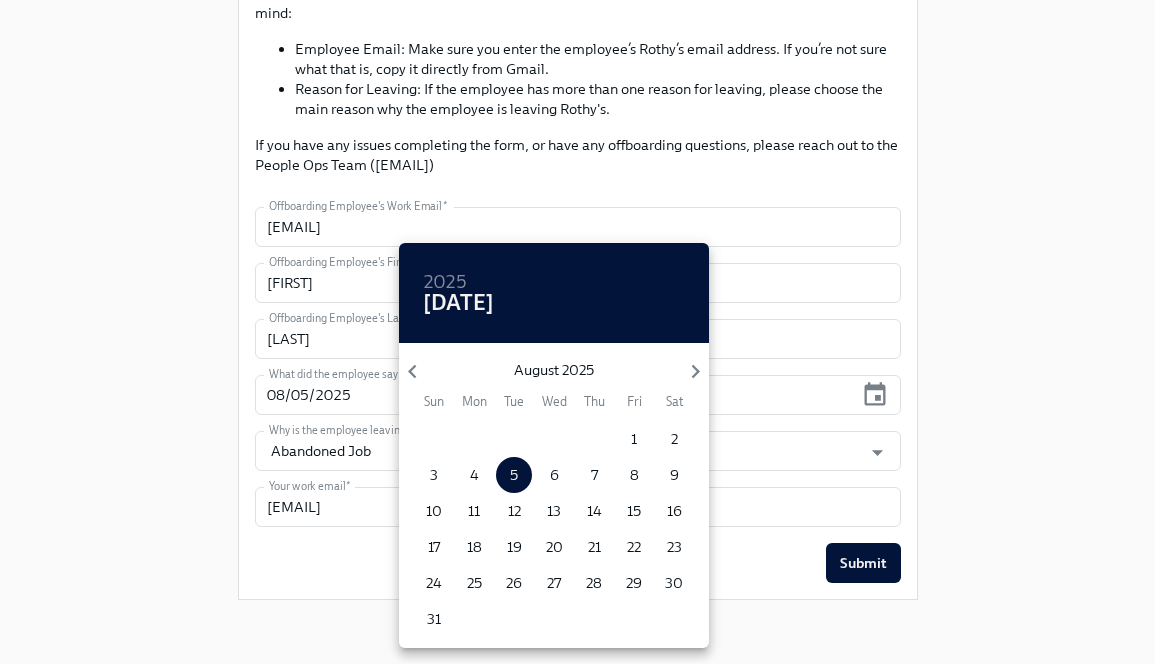 click at bounding box center [577, 332] 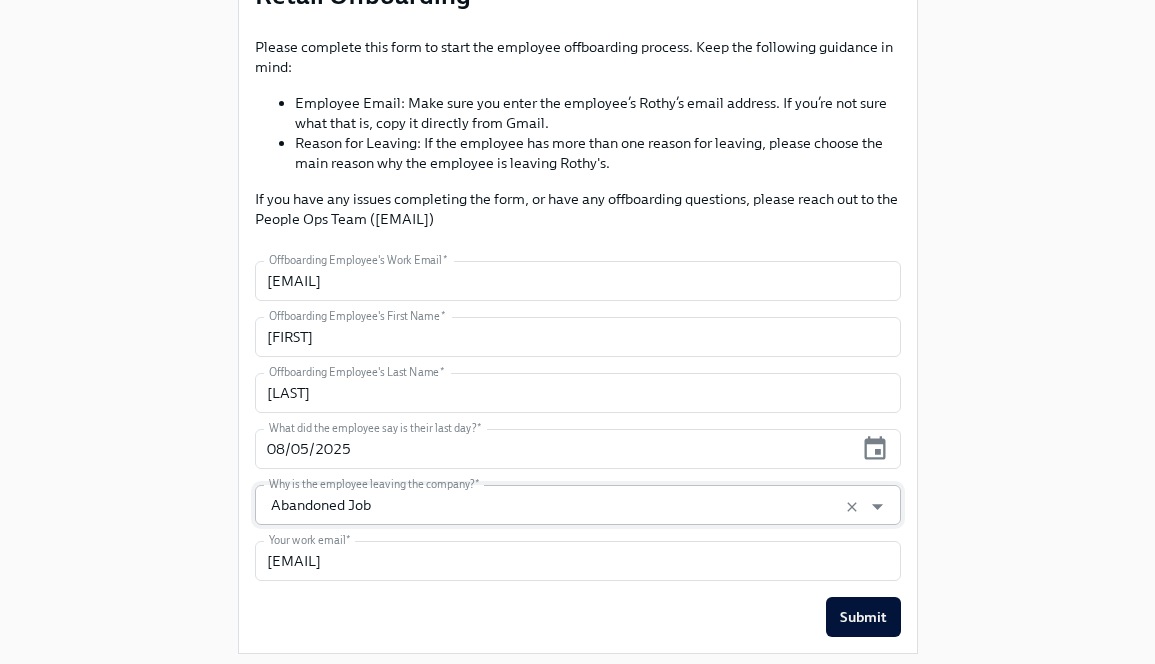 scroll, scrollTop: 264, scrollLeft: 0, axis: vertical 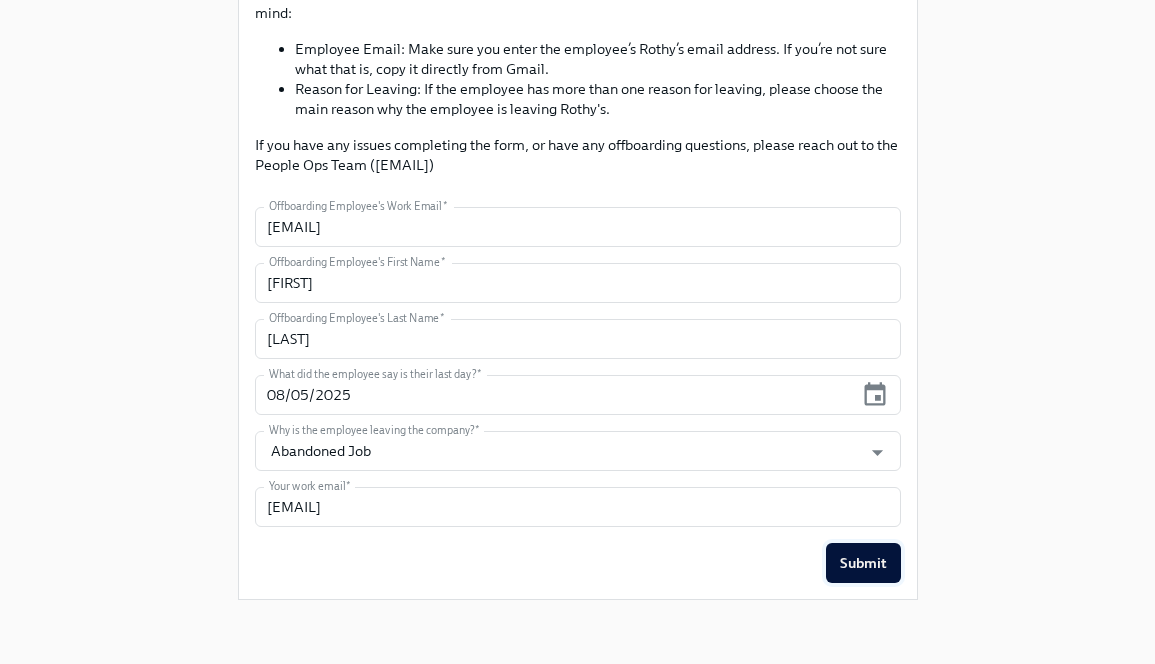 click on "Submit" at bounding box center [863, 563] 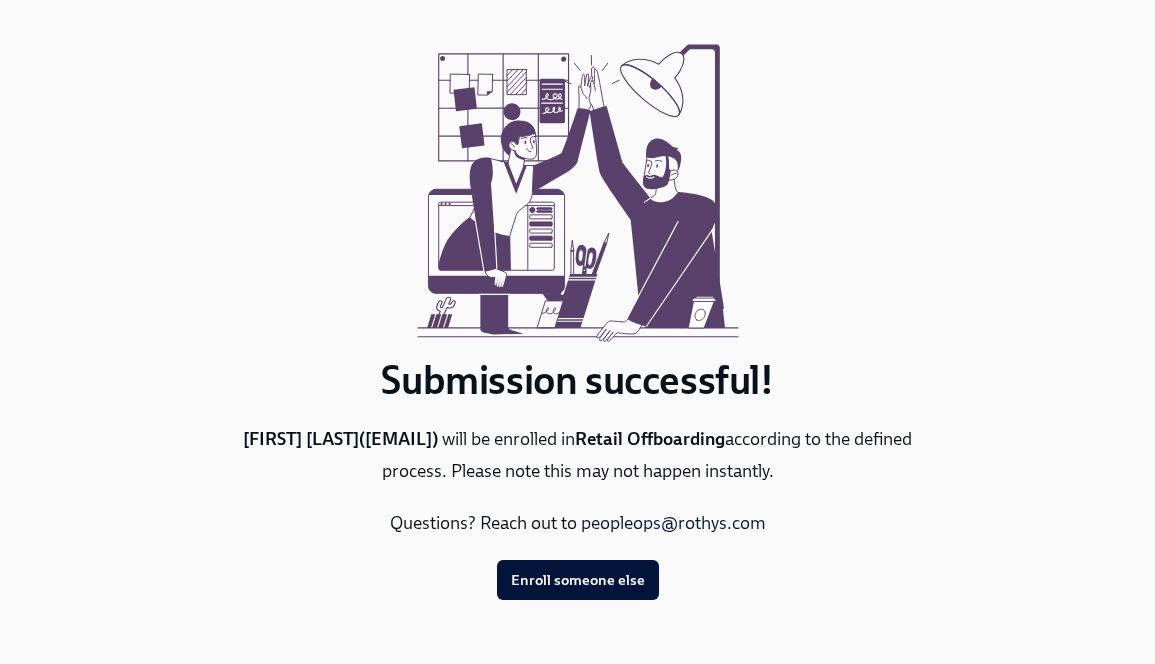 scroll, scrollTop: 80, scrollLeft: 0, axis: vertical 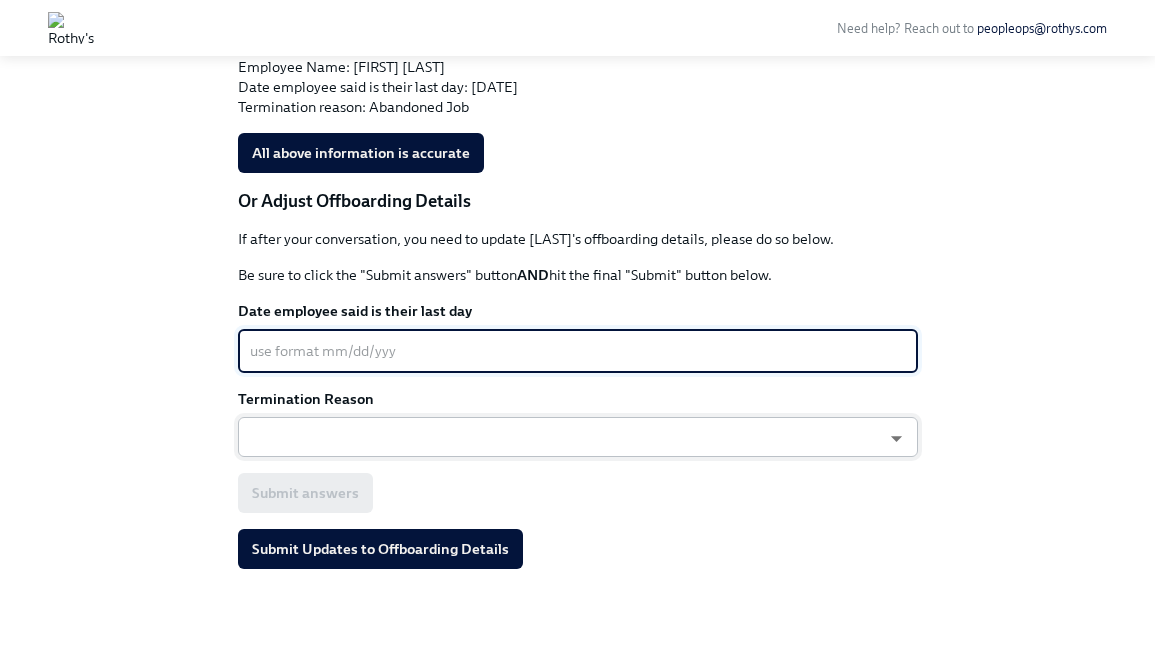 click on "Need help?   Reach out to   peopleops@example.com Back to  Retail Offboarding  overview [FIRST] [LAST] To Do Confirm [FIRST] [LAST]'s Reason For Leaving Due  July 29th       •  Complete 1 of the actions below to finish the task If you have not already, please host a live conversation with [FIRST] [LAST] as soon as possible (next scheduled shift, or phone call if immediate resignation) to:
Gain additional insight into the reason for the resignation
Confirm last day
Thank them for their contributions, and confirm any support needed
Advise last shift details (i.e., what to do, bring, etc.)
Ensure final schedule is posted/confirmed
Review Offboarding Details After Conversation Review and confirm if the following information submitted in the offboarding form is accurate:
Employee Name: [FIRST] [LAST]
Date employee said is their last day: [DATE]
Termination reason: Abandoned Job All above information is accurate Or Adjust Offboarding Details
AND  hit the final "Submit" button below." at bounding box center (577, 89) 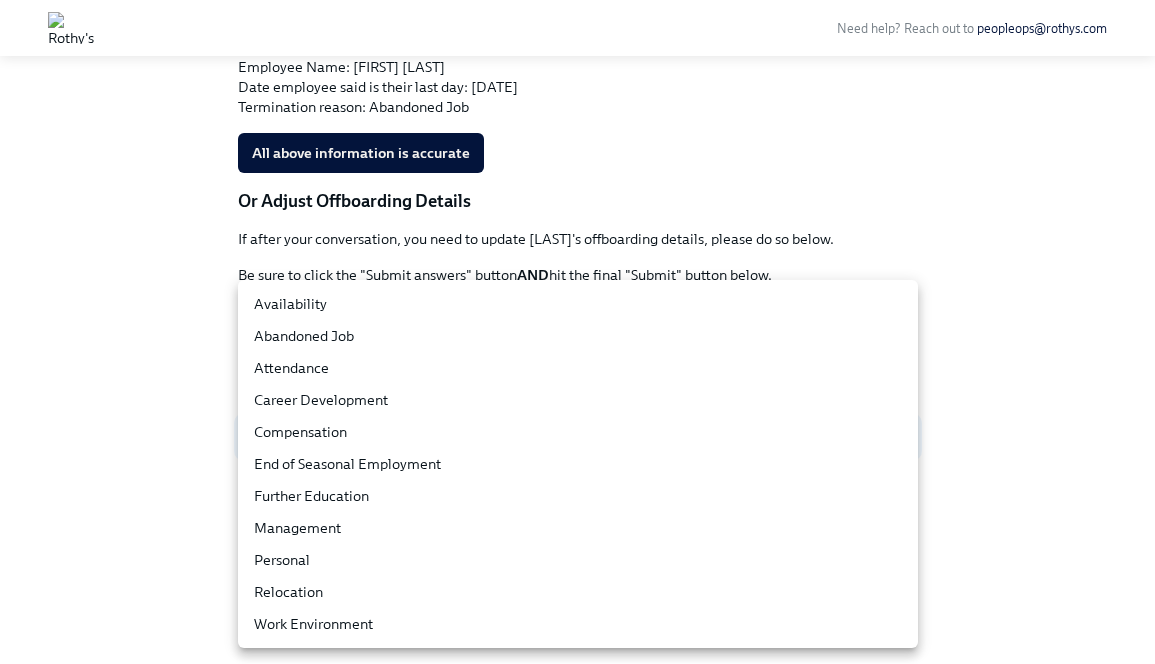 click on "Abandoned Job" at bounding box center (578, 336) 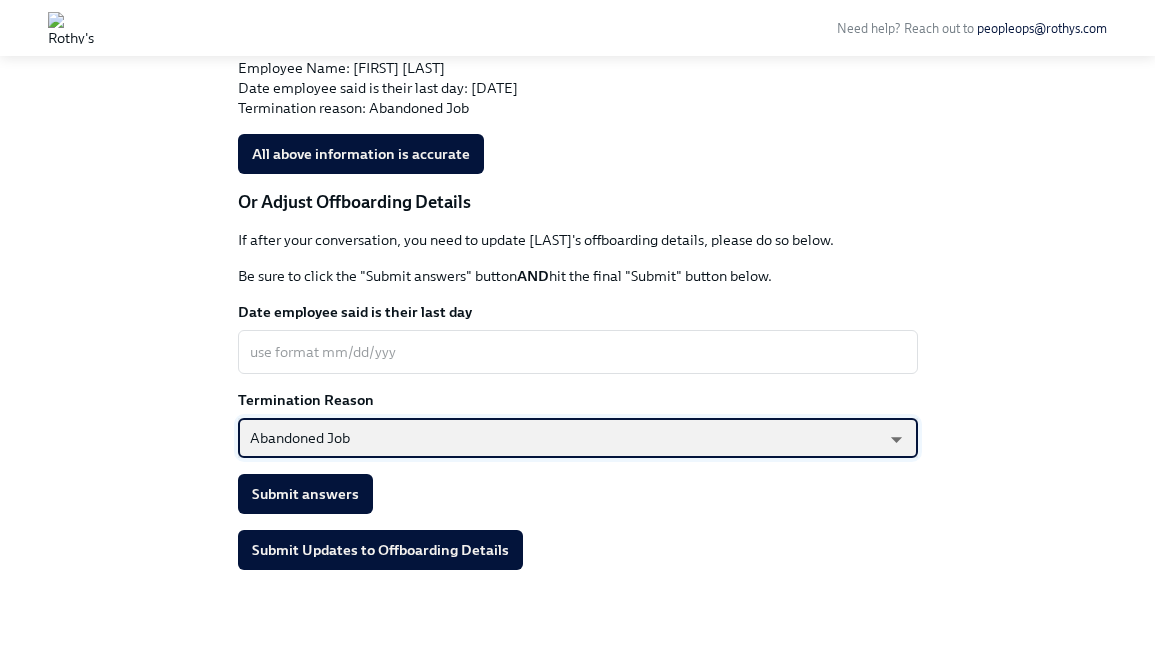 scroll, scrollTop: 488, scrollLeft: 0, axis: vertical 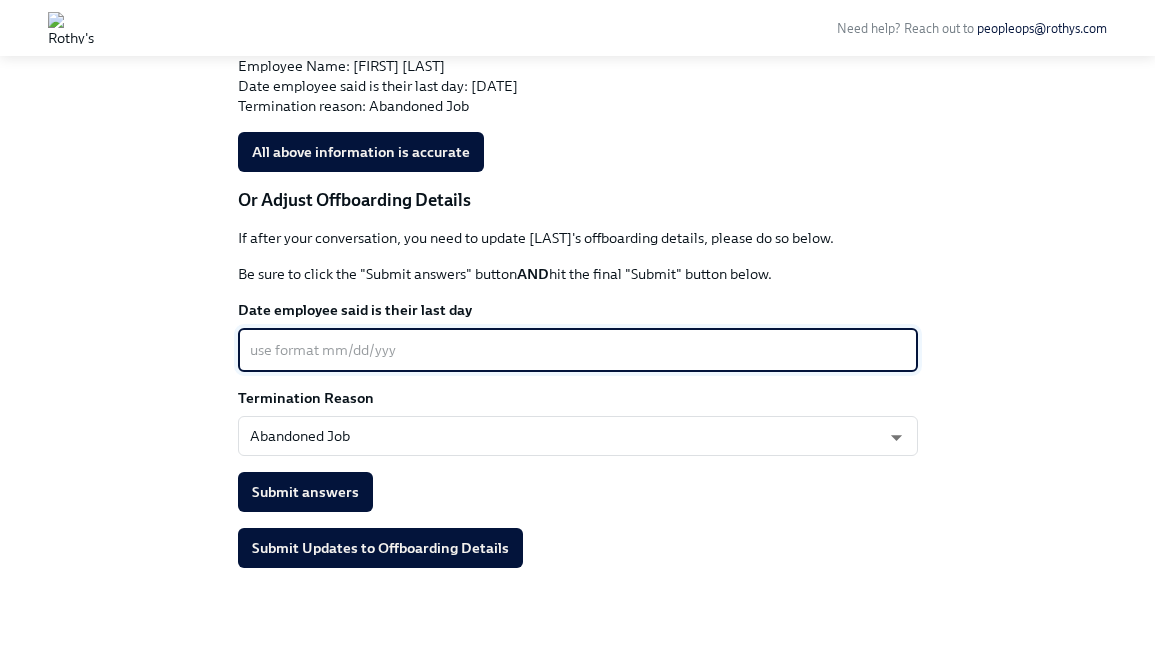 click on "Date employee said is their last day" at bounding box center [578, 350] 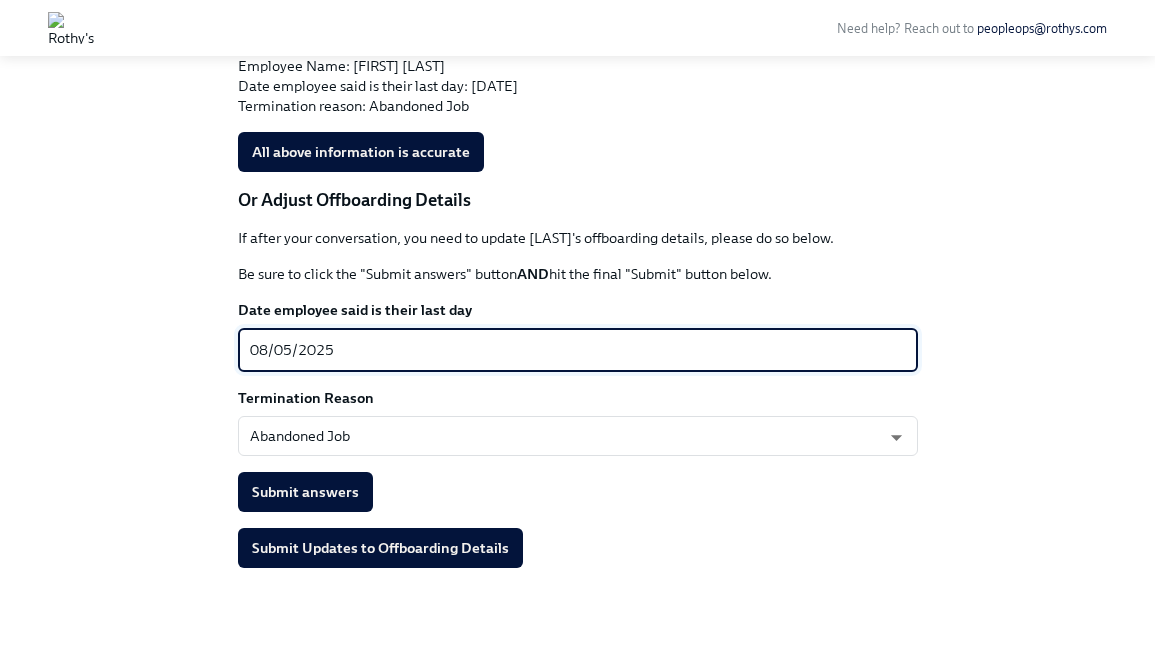 type on "08/05/2025" 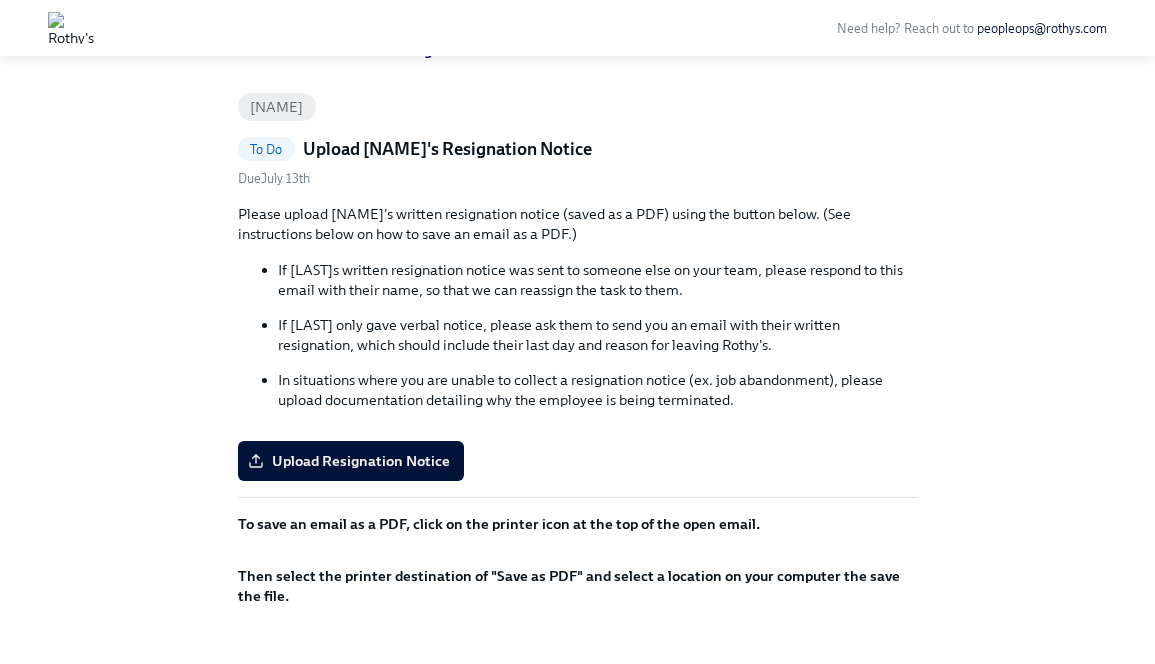 scroll, scrollTop: 0, scrollLeft: 0, axis: both 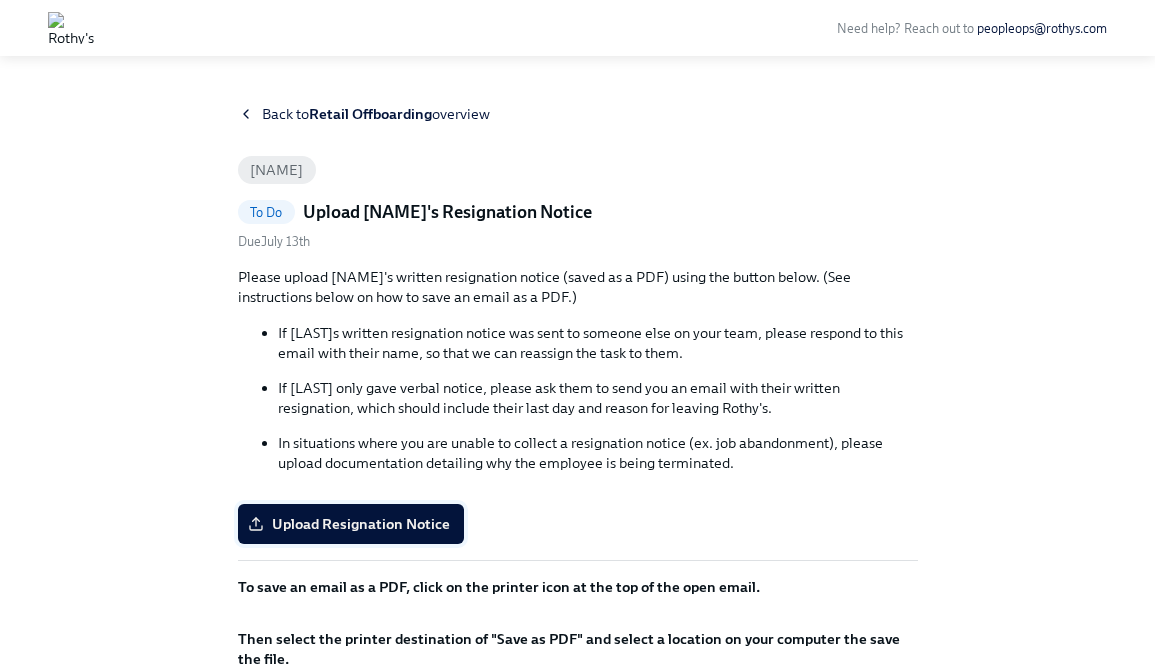 click on "Upload Resignation Notice" at bounding box center [351, 524] 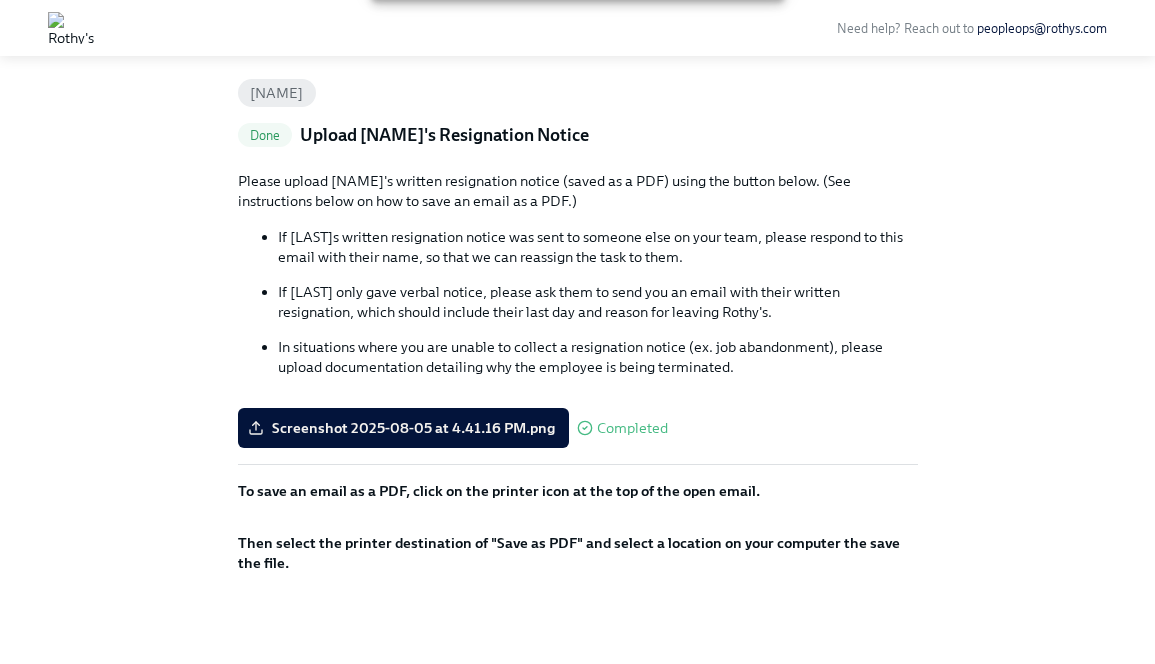 scroll, scrollTop: 0, scrollLeft: 0, axis: both 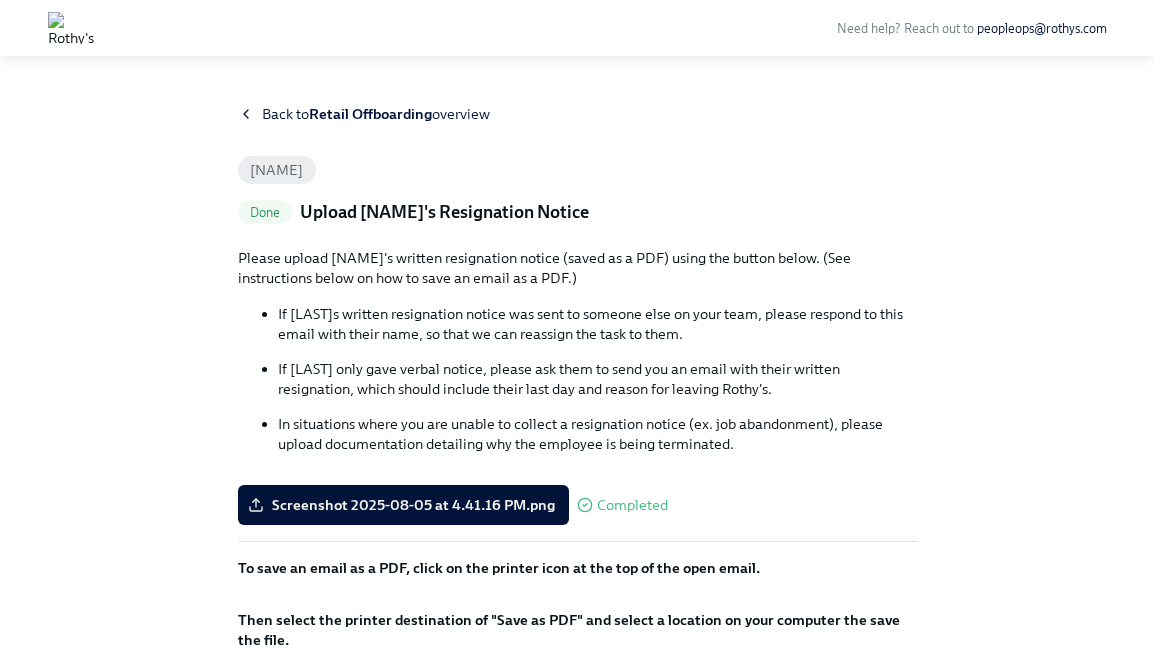 click 